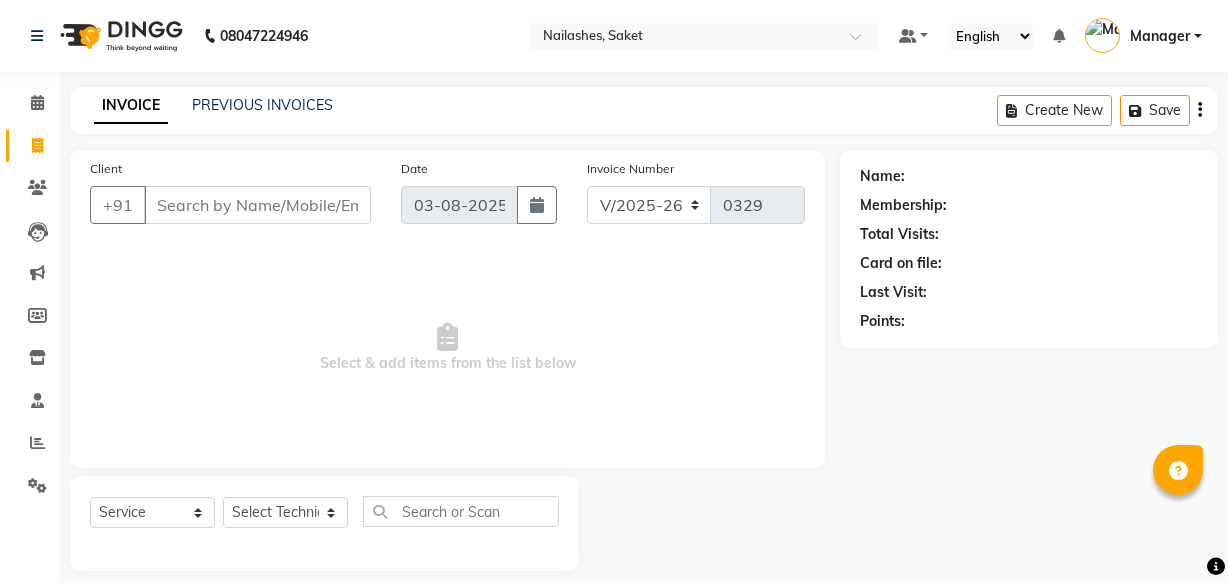 select on "5164" 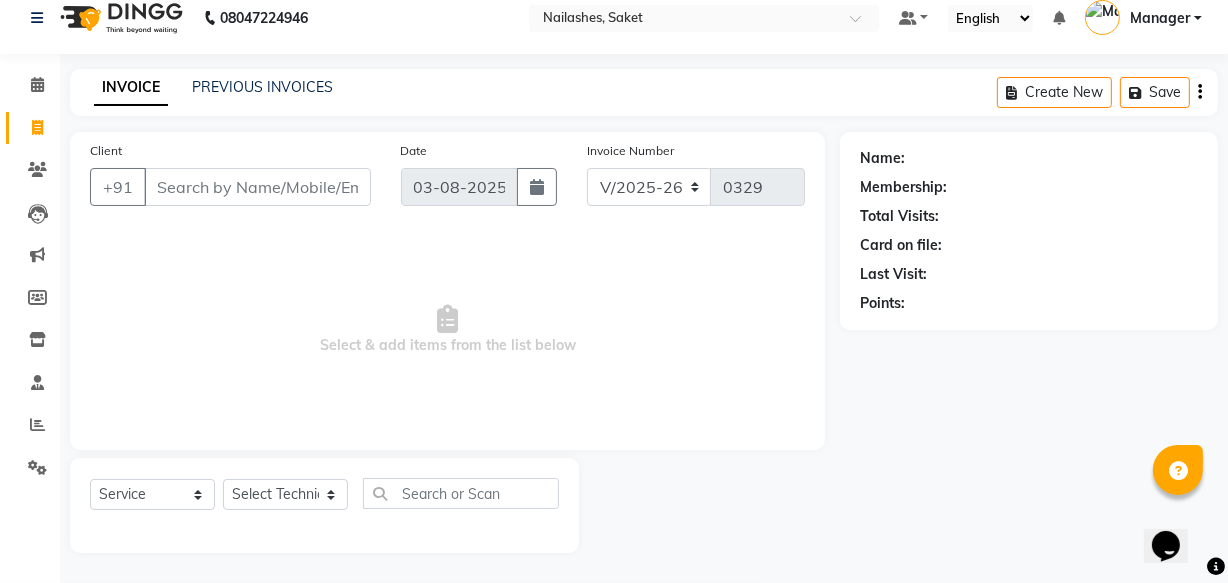 scroll, scrollTop: 0, scrollLeft: 0, axis: both 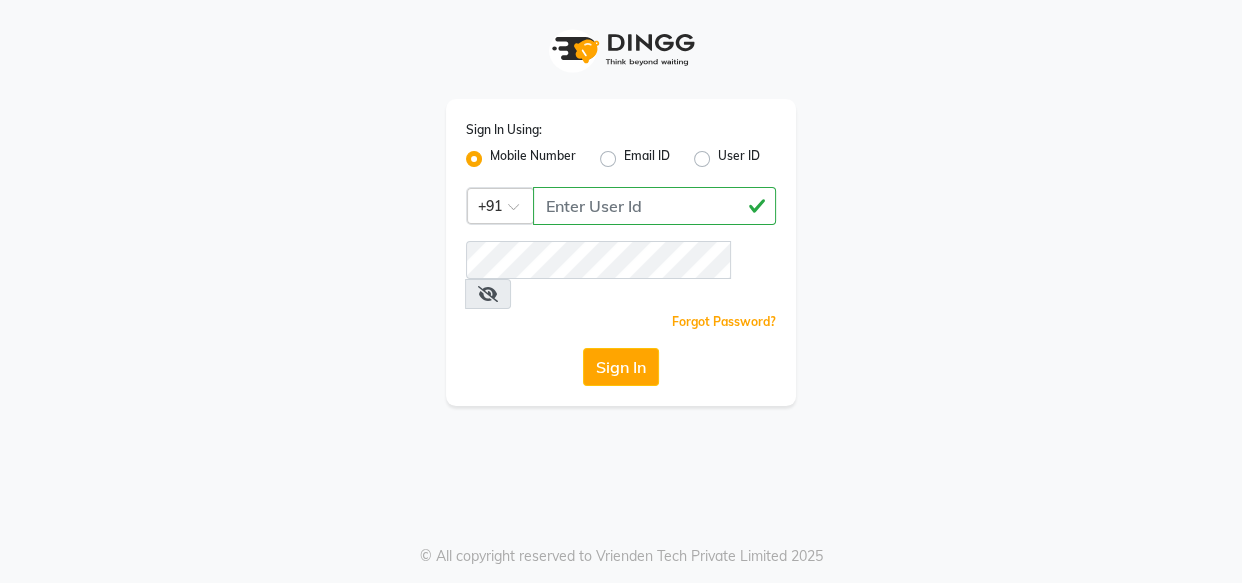 type on "[PHONE]" 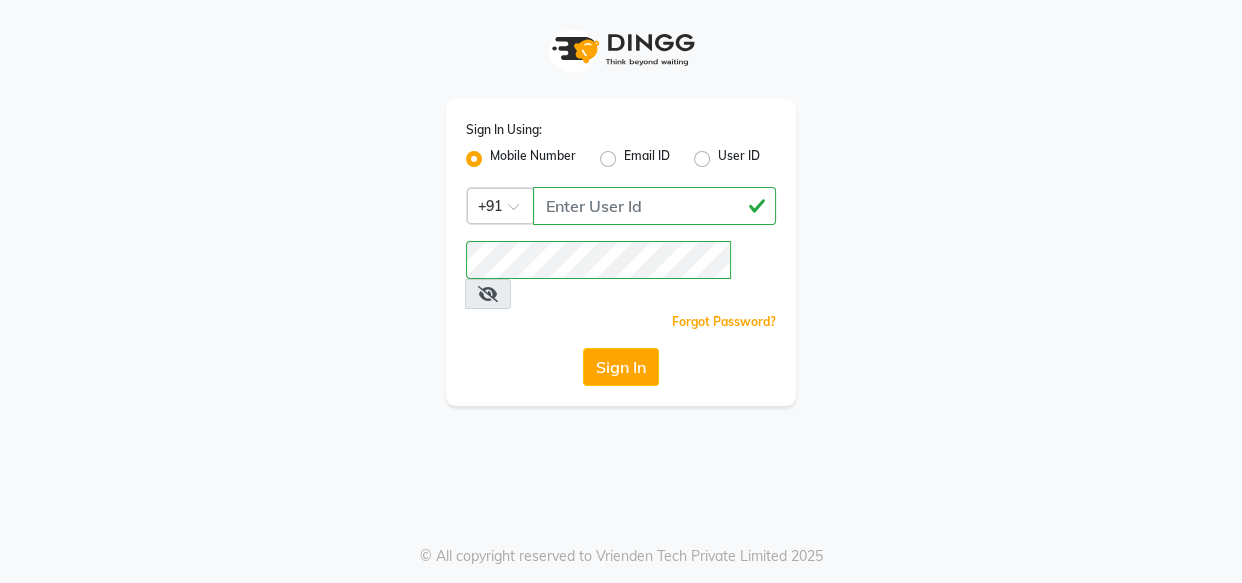 click at bounding box center (488, 294) 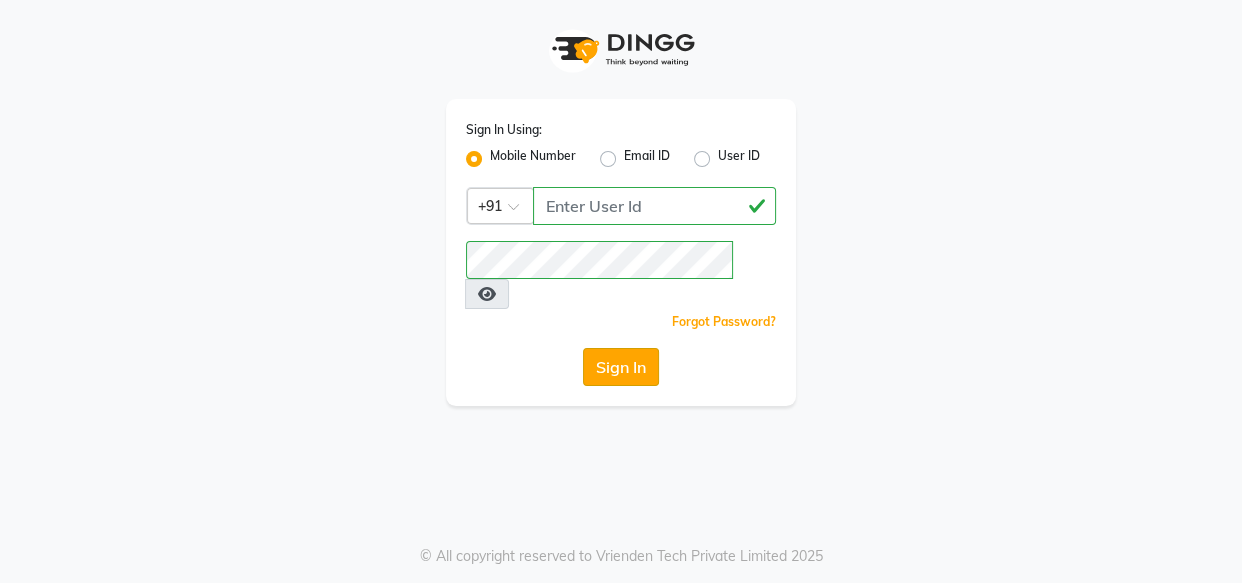 click on "Sign In" 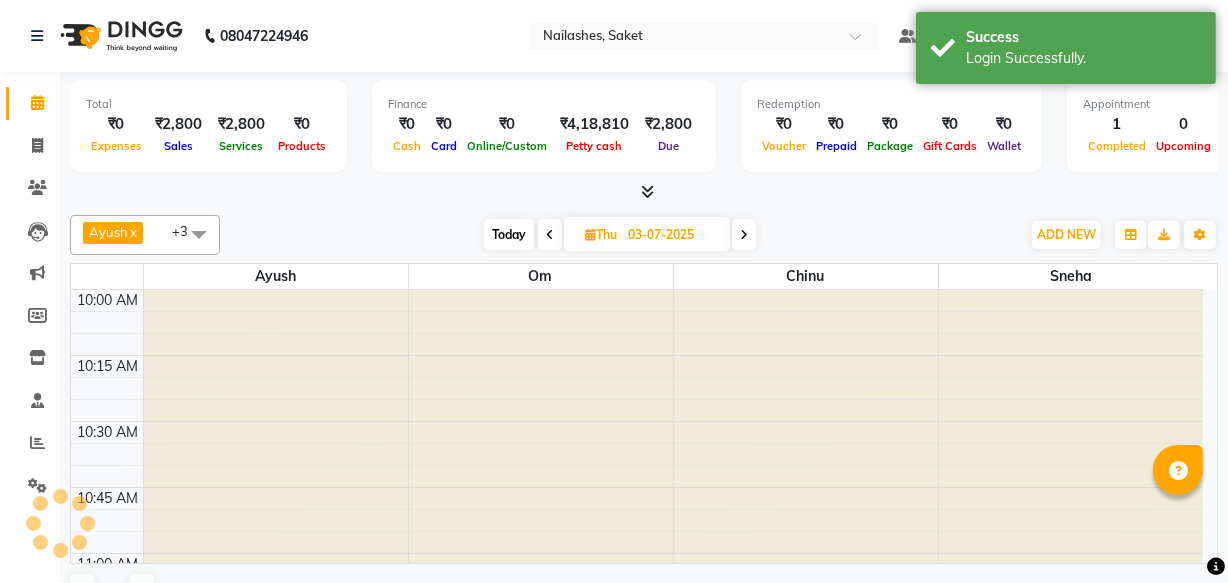 scroll, scrollTop: 0, scrollLeft: 0, axis: both 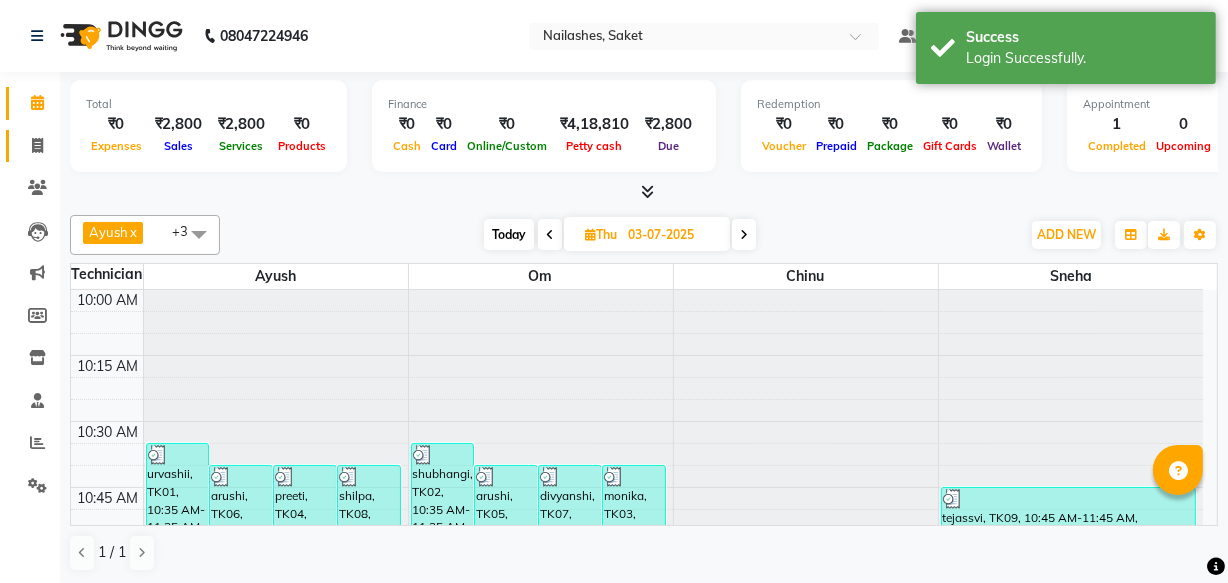 click on "Invoice" 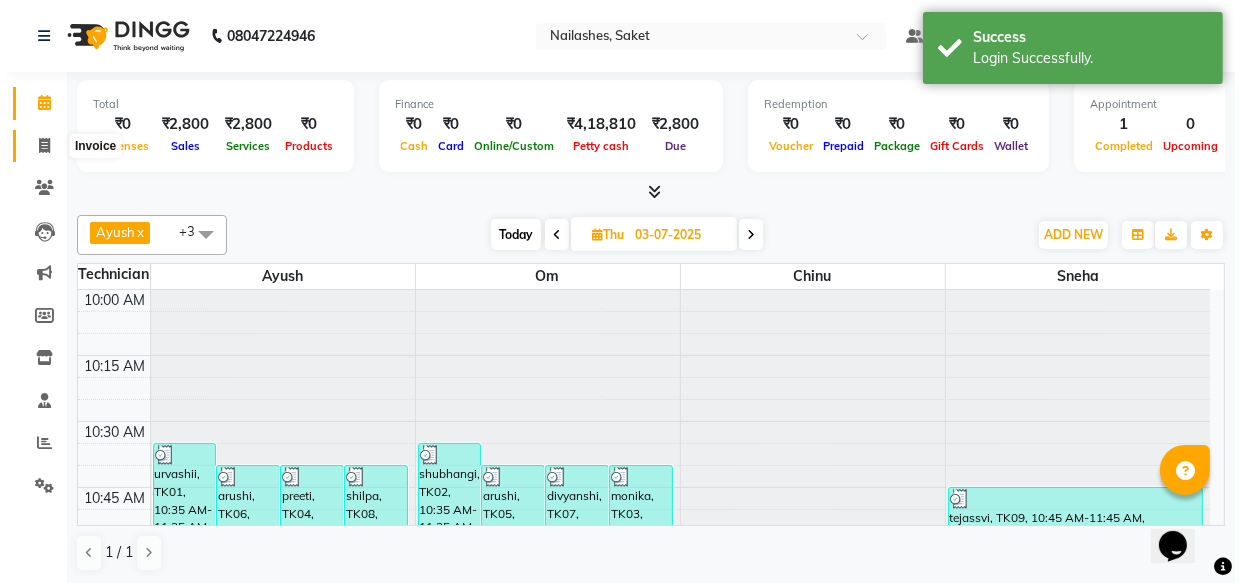 scroll, scrollTop: 0, scrollLeft: 0, axis: both 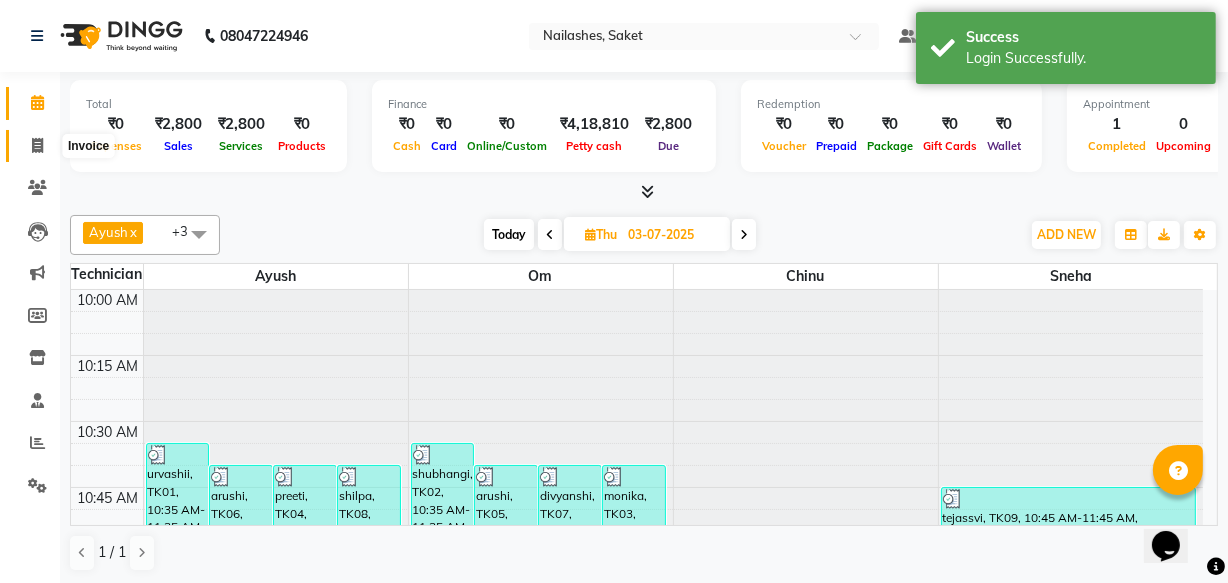 click 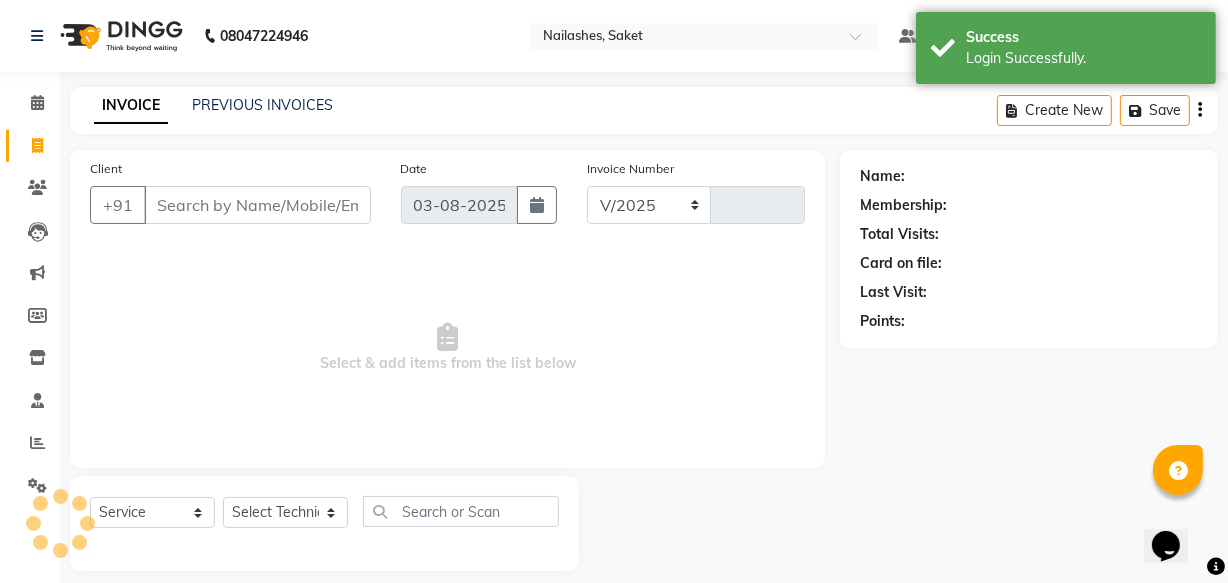 select on "5164" 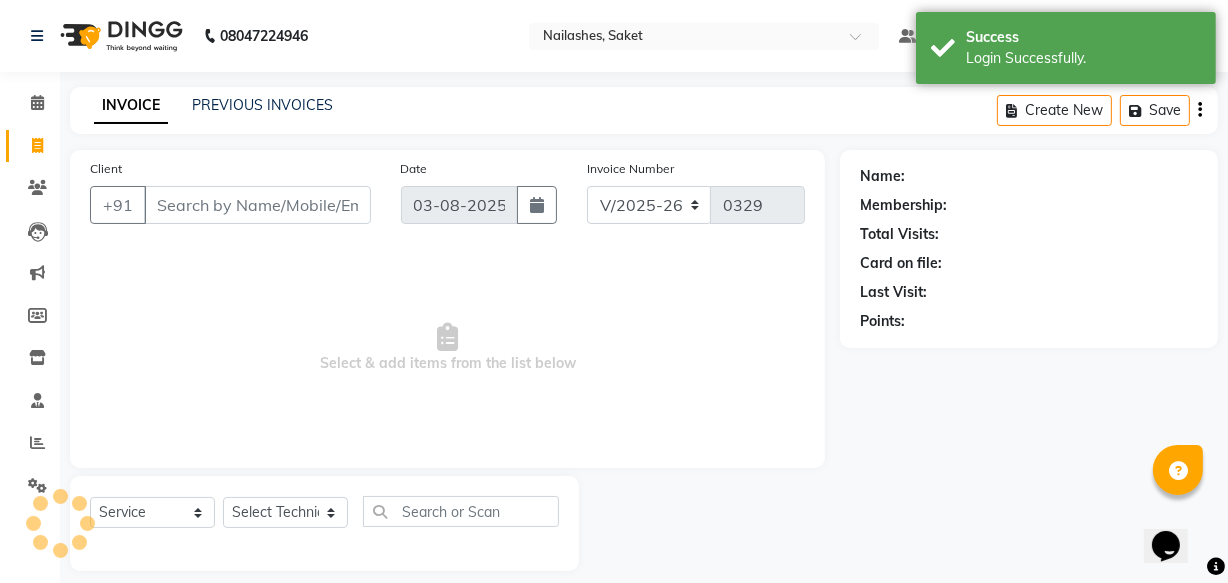 click on "Client" at bounding box center (257, 205) 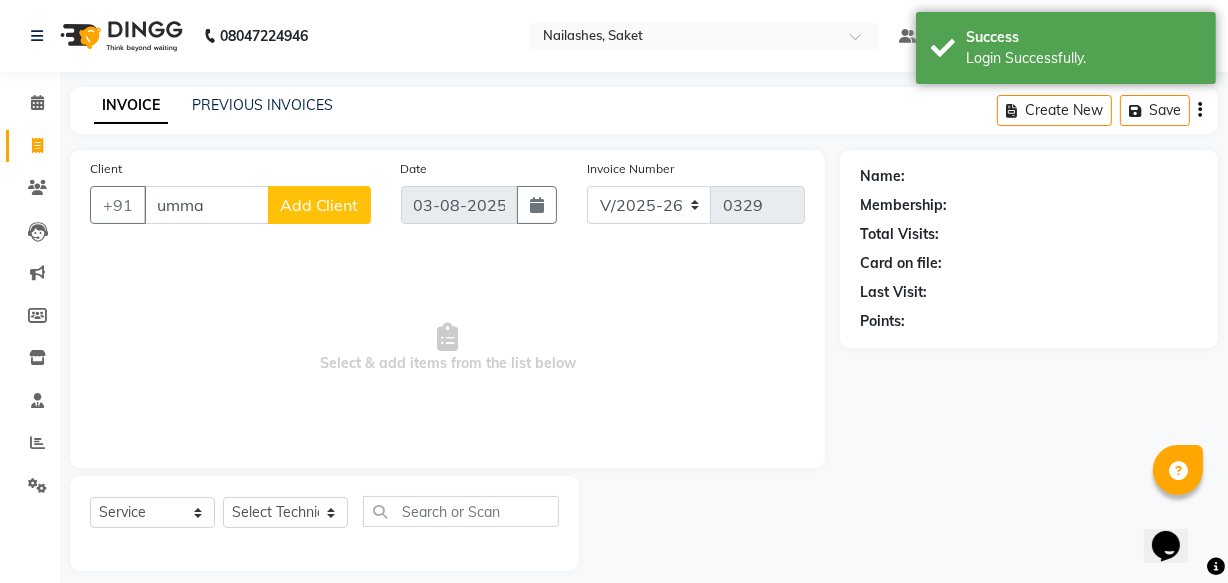 type on "umma" 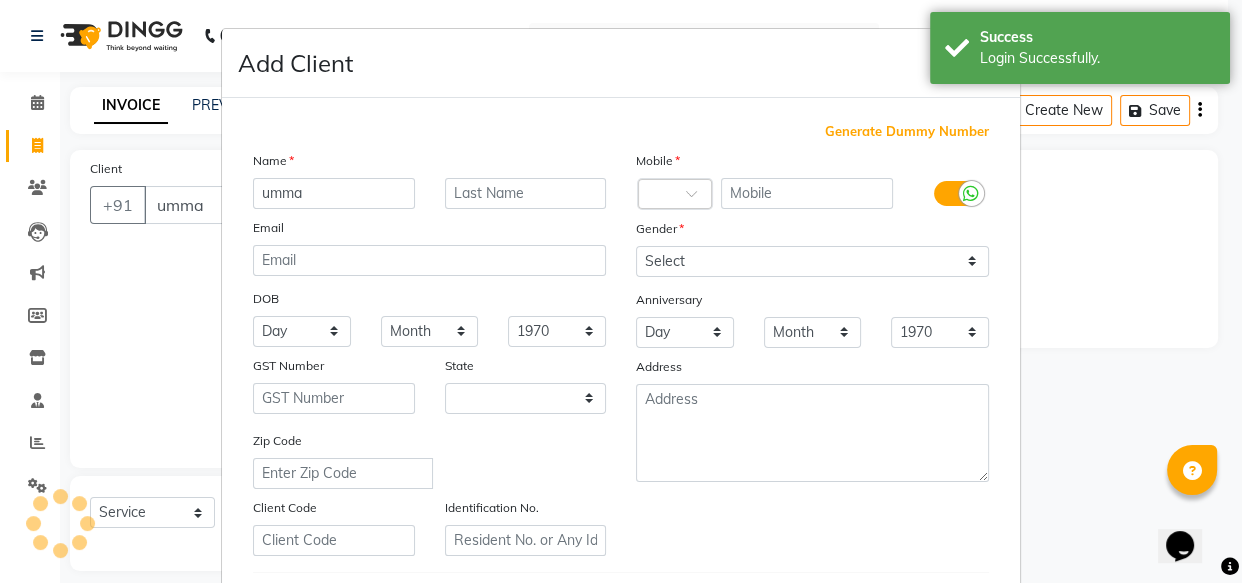 select on "21" 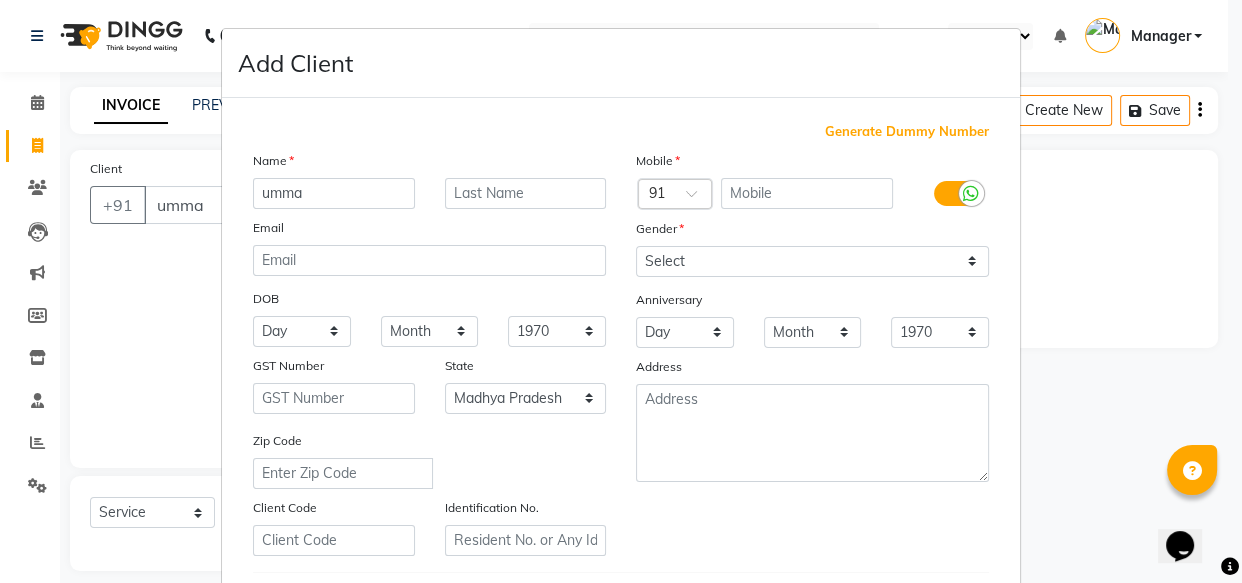 click on "Generate Dummy Number" at bounding box center [907, 132] 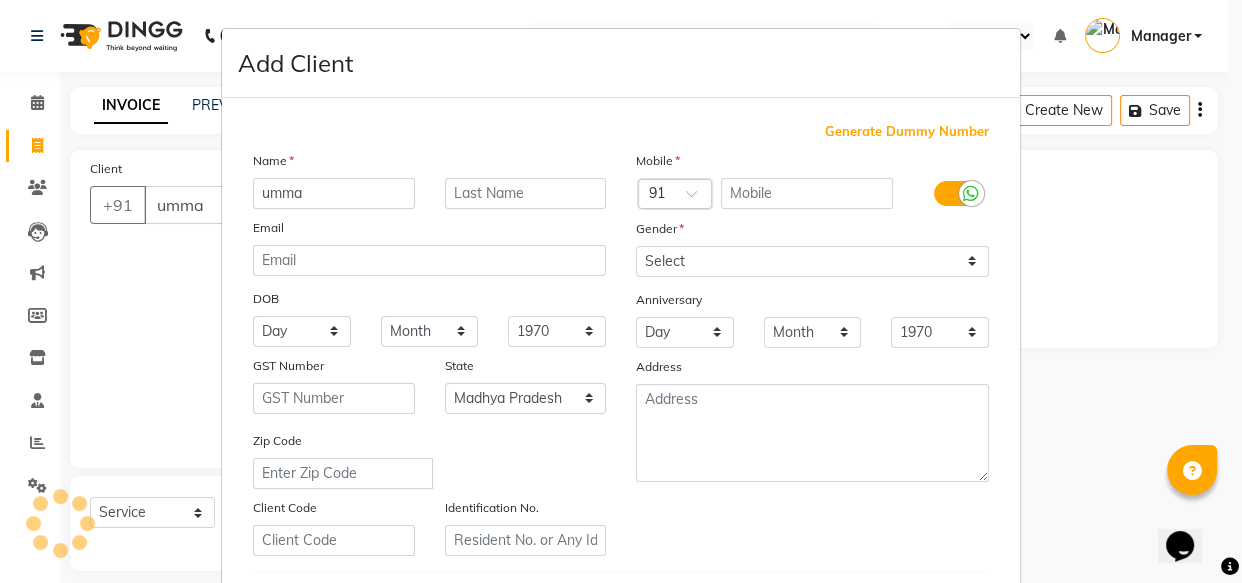 click on "Generate Dummy Number" at bounding box center [907, 132] 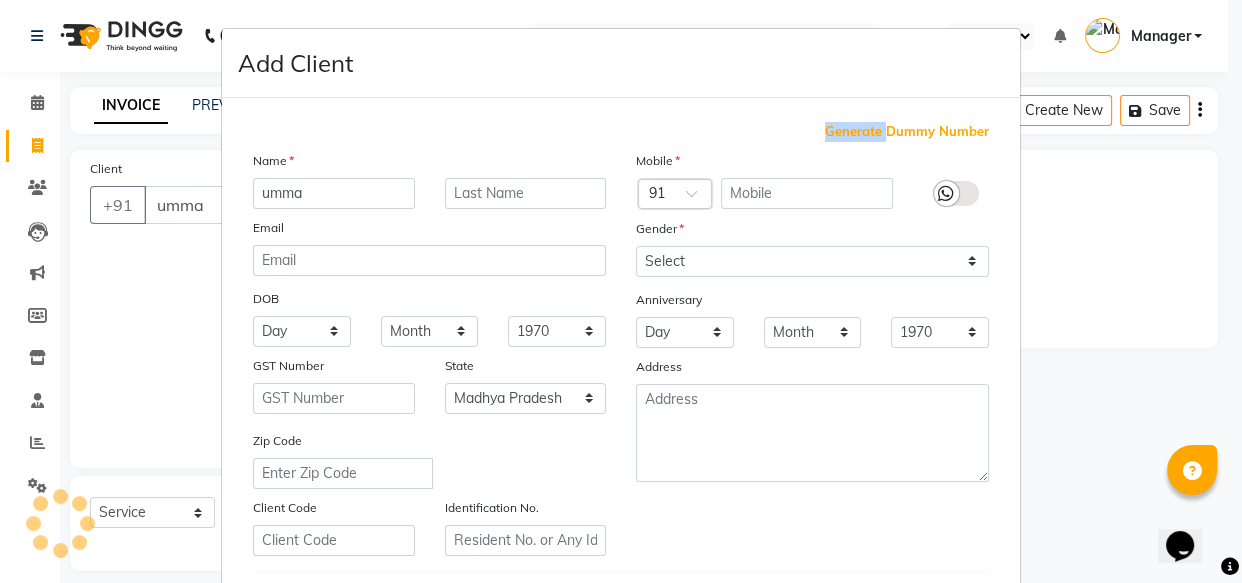 type on "1219300000061" 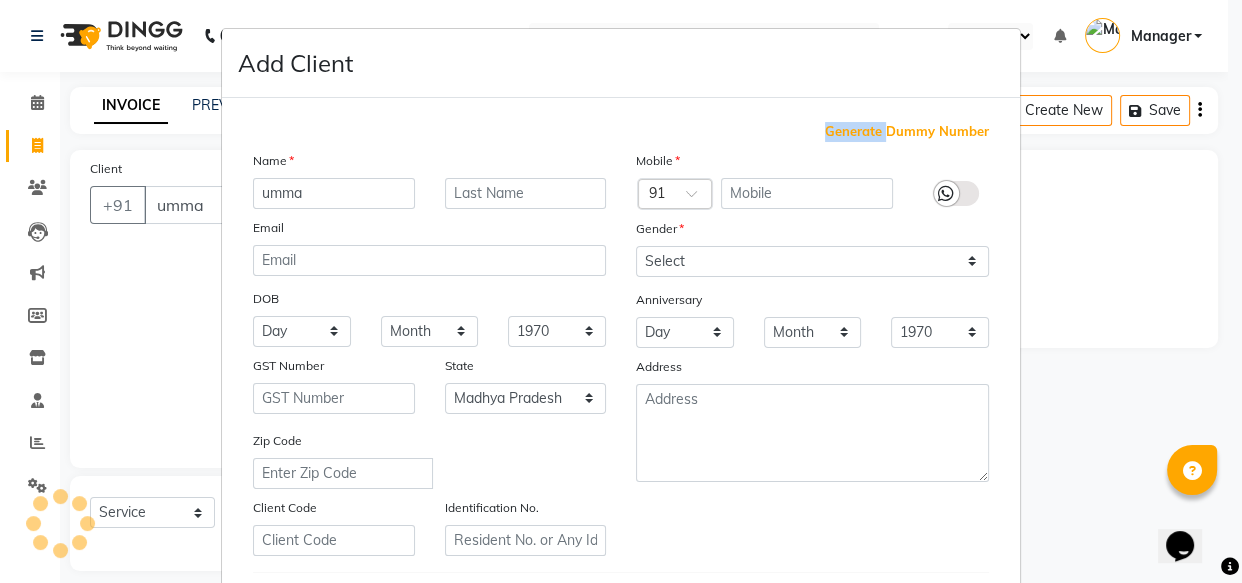 checkbox on "false" 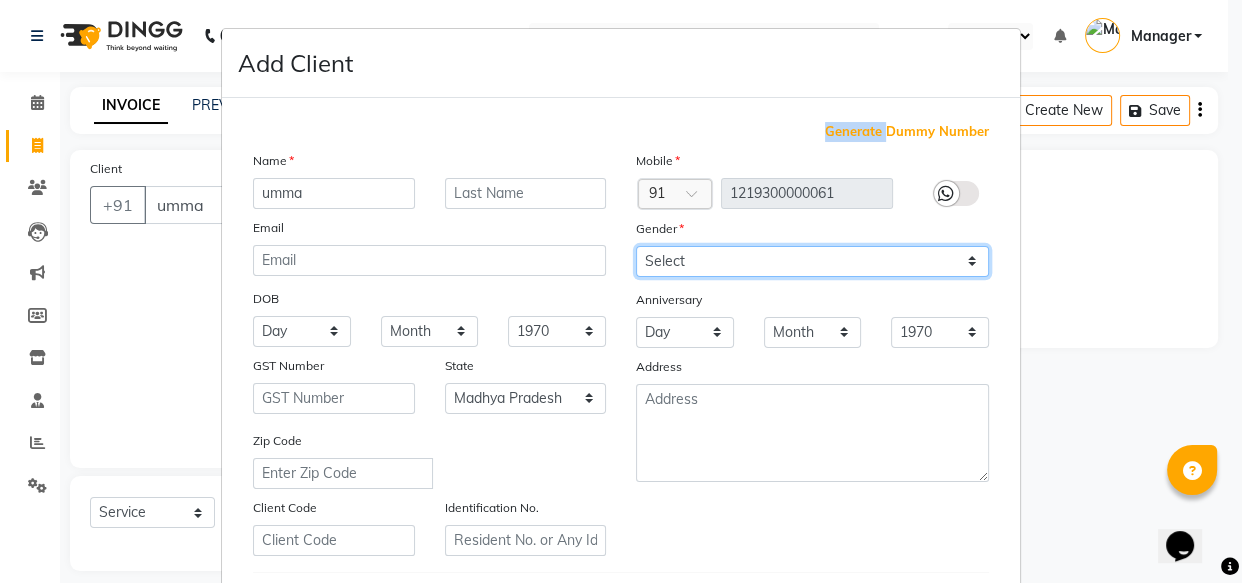 click on "Select Male Female Other Prefer Not To Say" at bounding box center [812, 261] 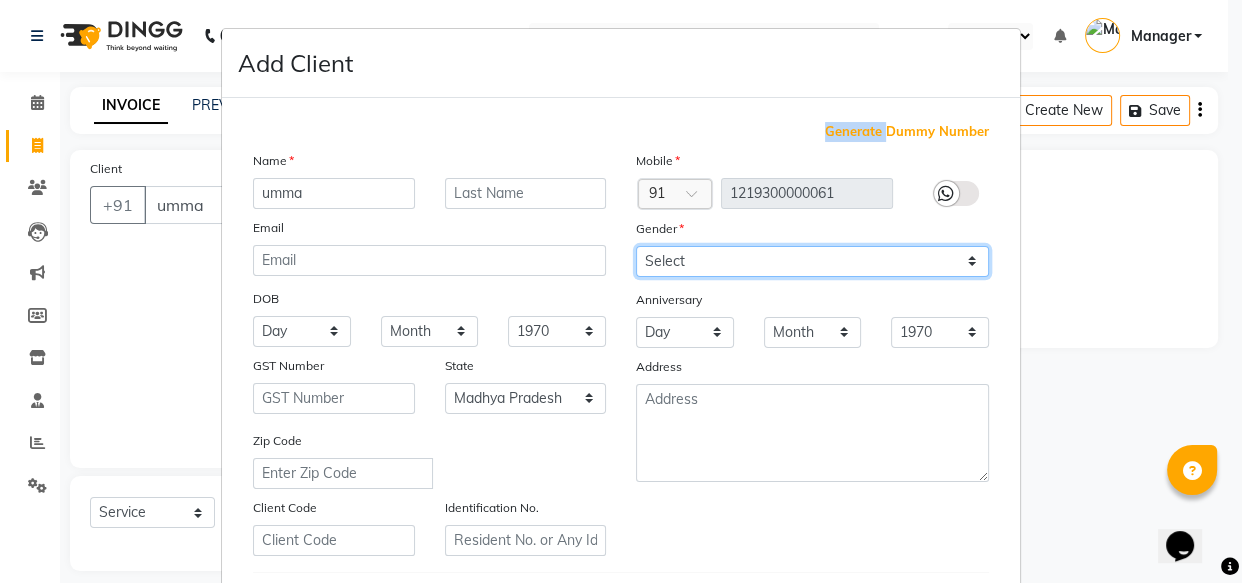 select on "female" 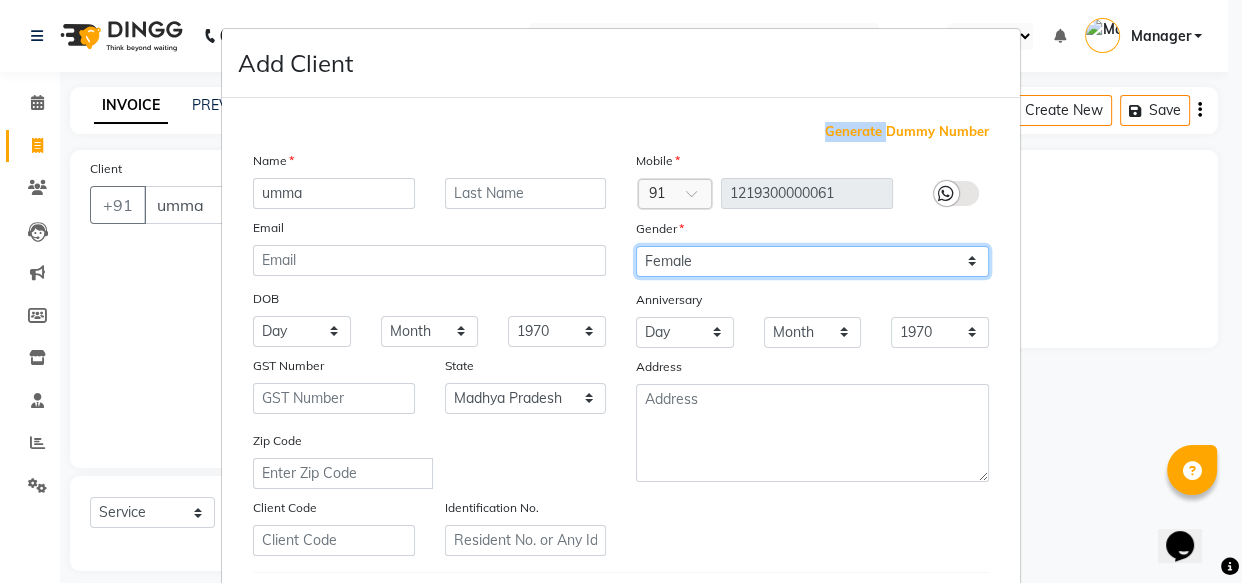 click on "Select Male Female Other Prefer Not To Say" at bounding box center [812, 261] 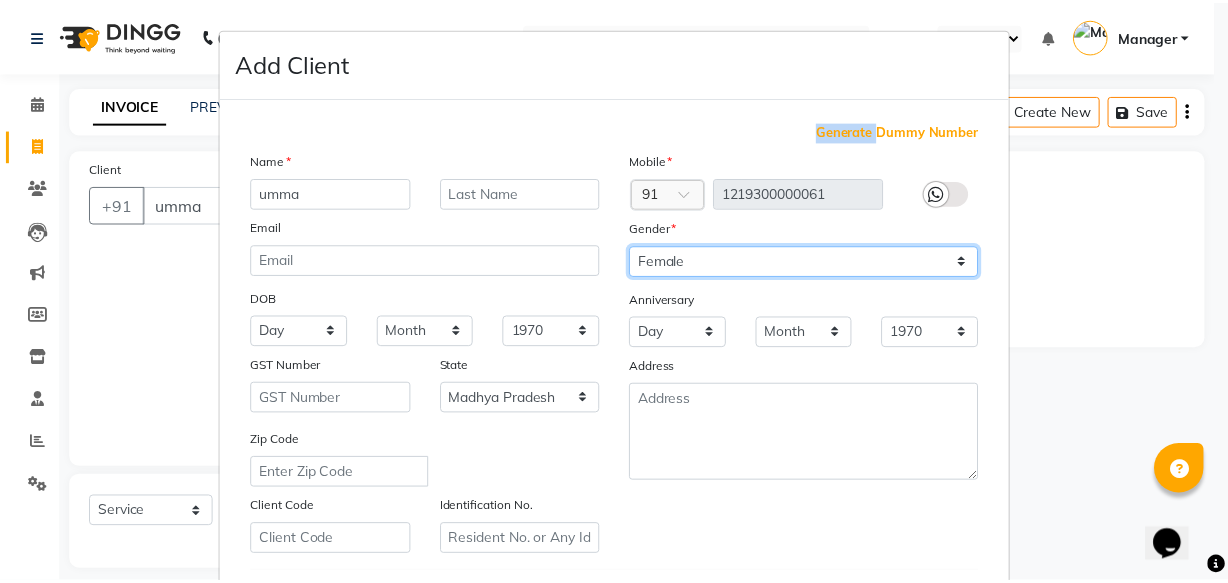 scroll, scrollTop: 346, scrollLeft: 0, axis: vertical 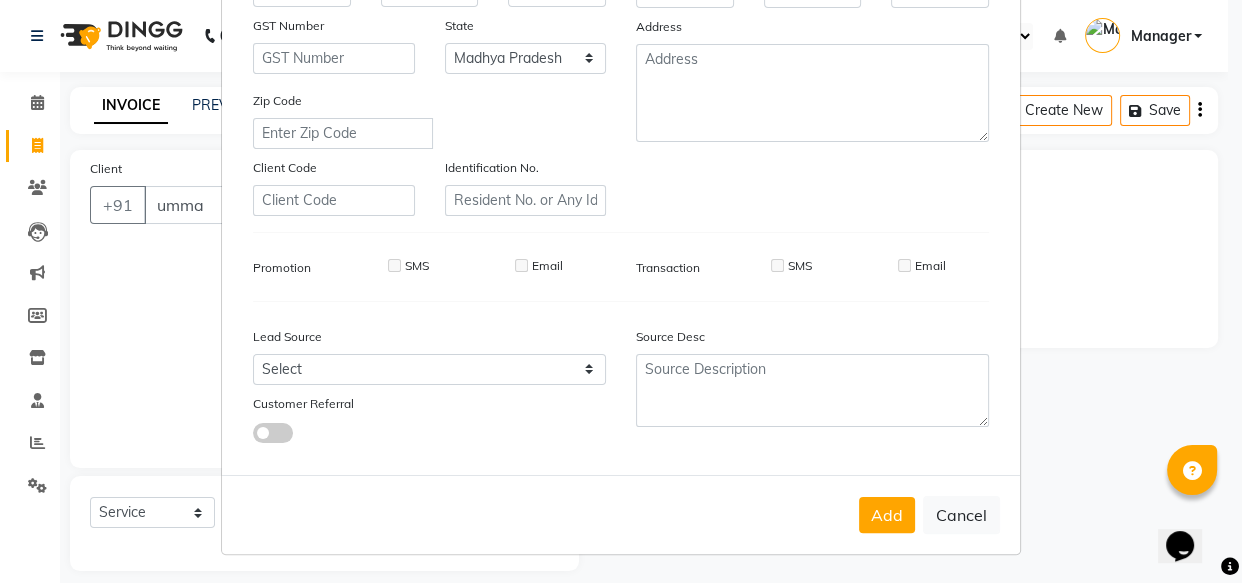 click on "Add" at bounding box center [887, 515] 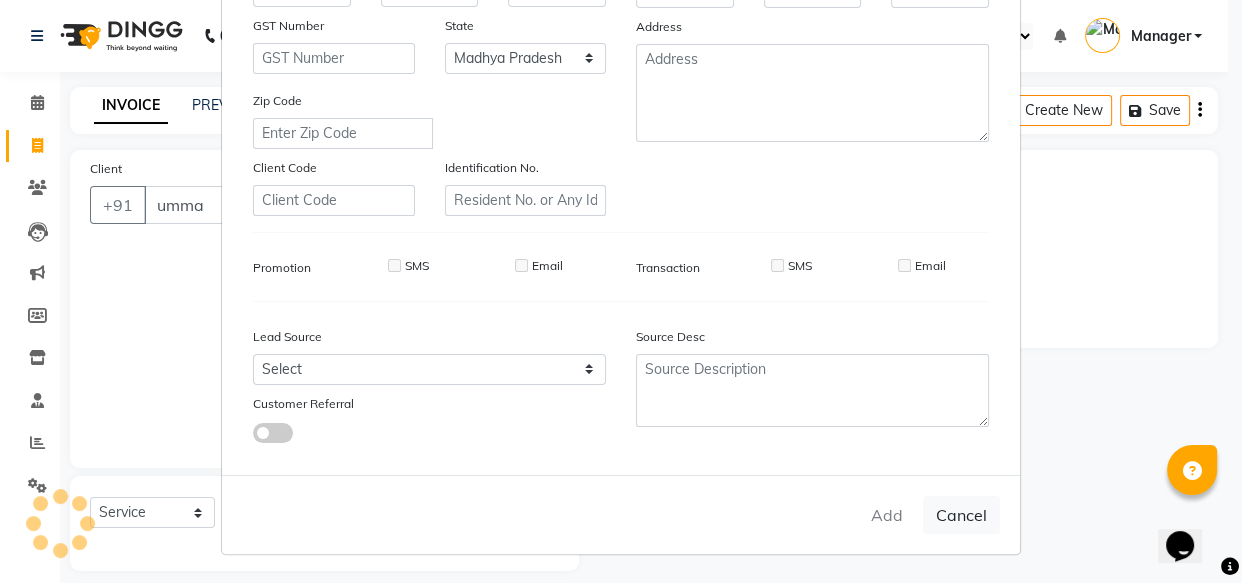 type on "12*********61" 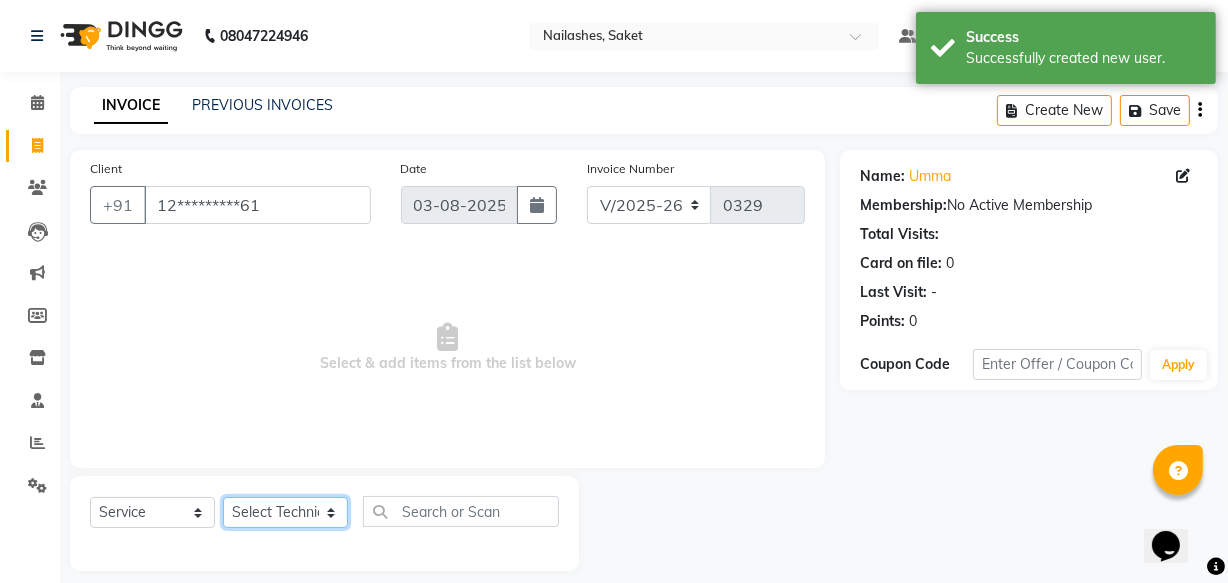 click on "Select Technician Akshay Sir Ayush Chinu Manager Om Shivani sneha" 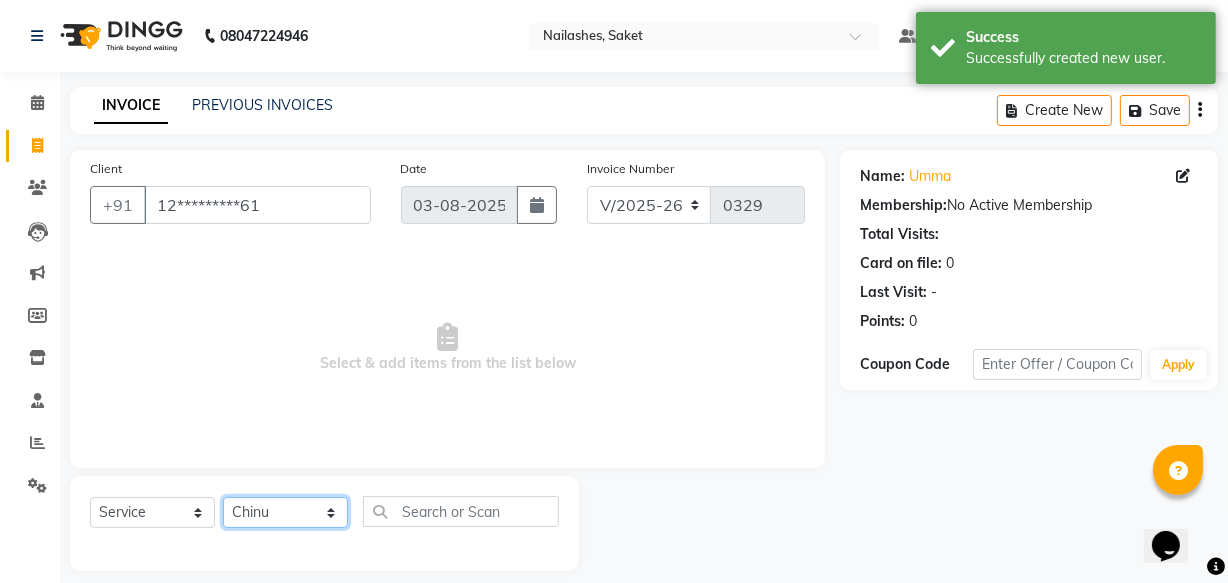click on "Select Technician Akshay Sir Ayush Chinu Manager Om Shivani sneha" 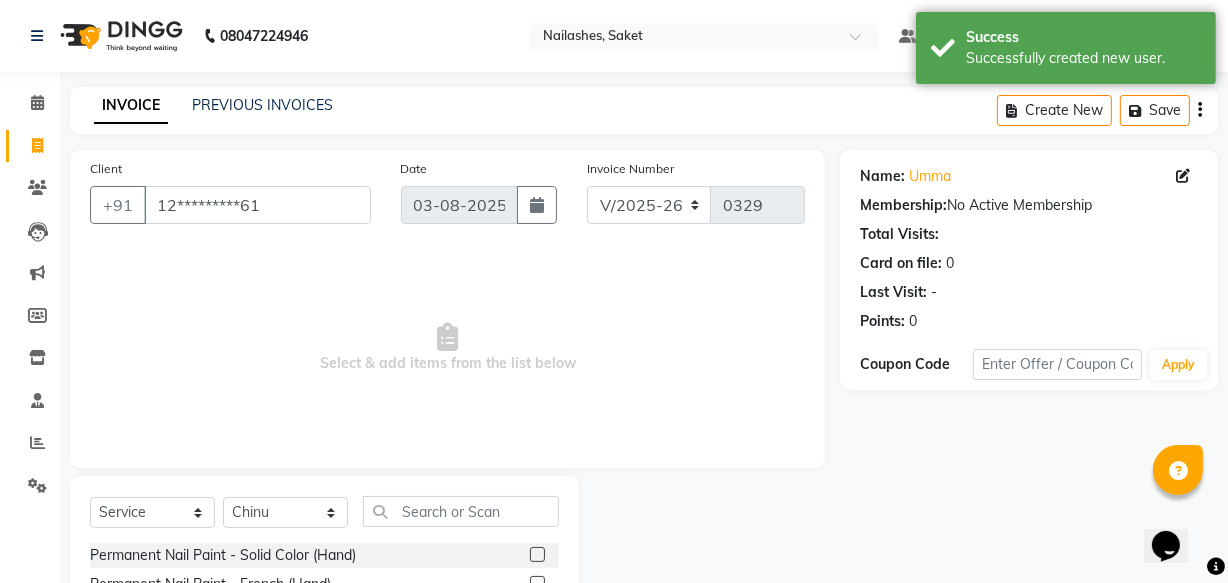 click 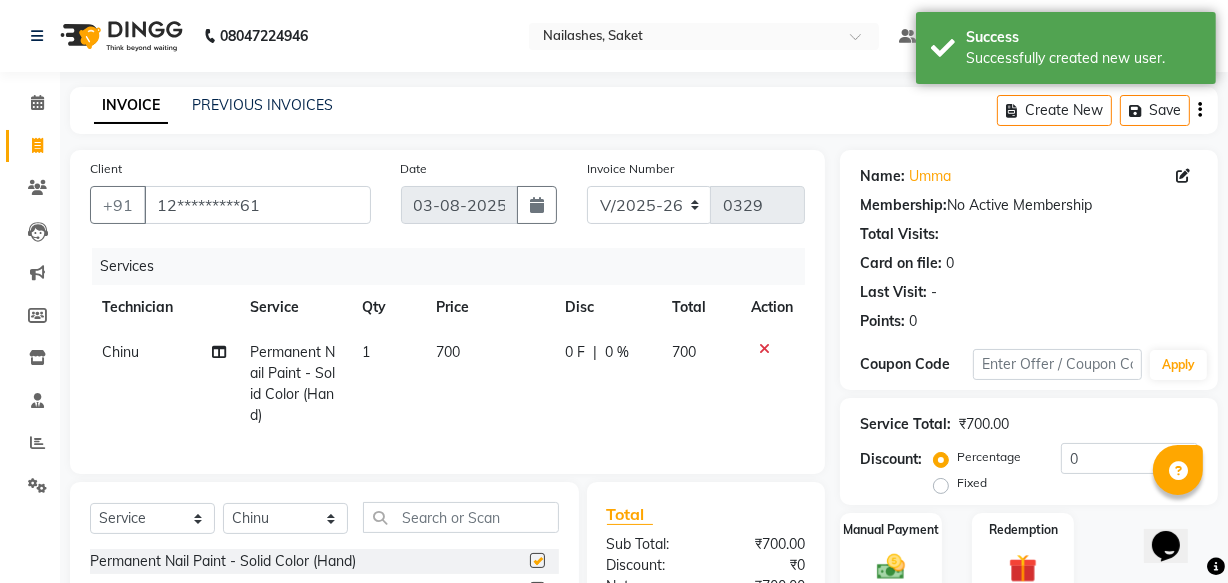 checkbox on "false" 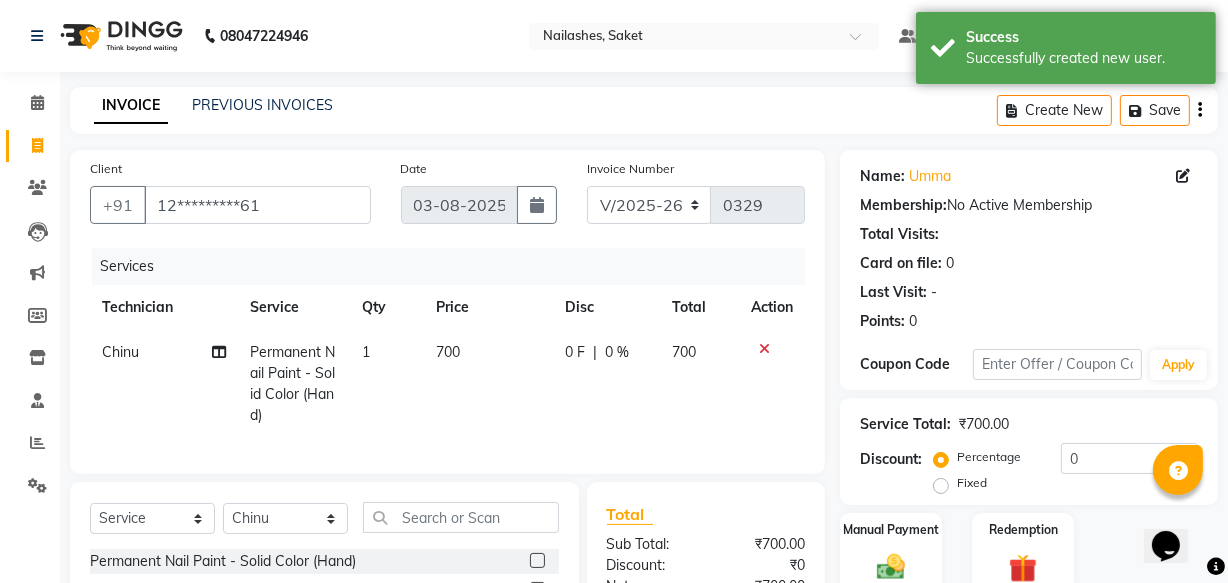 click on "700" 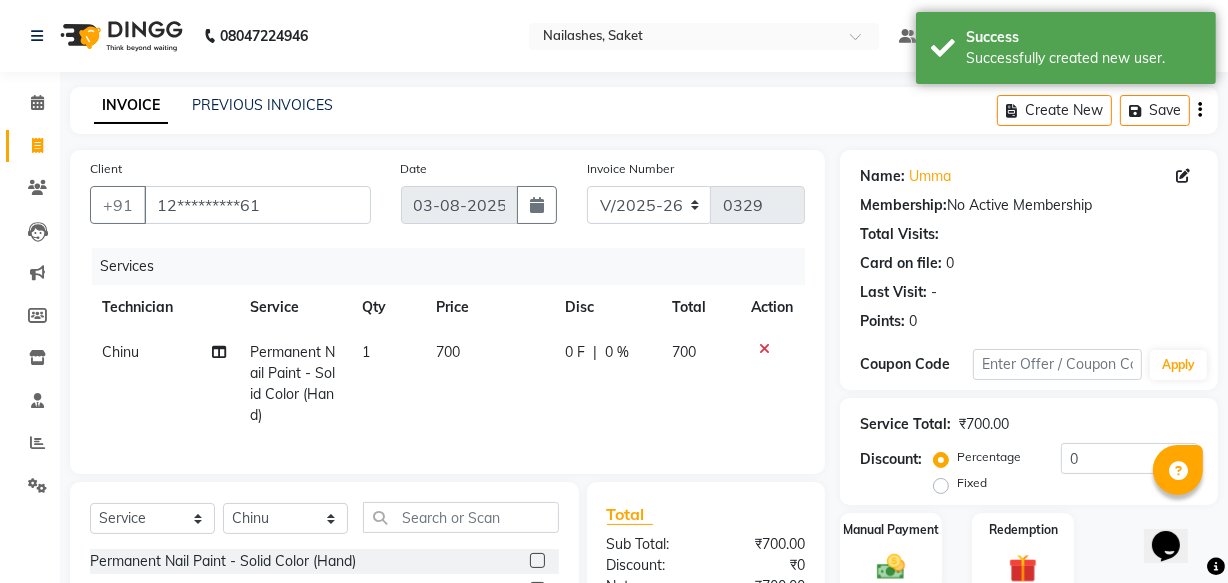select on "33085" 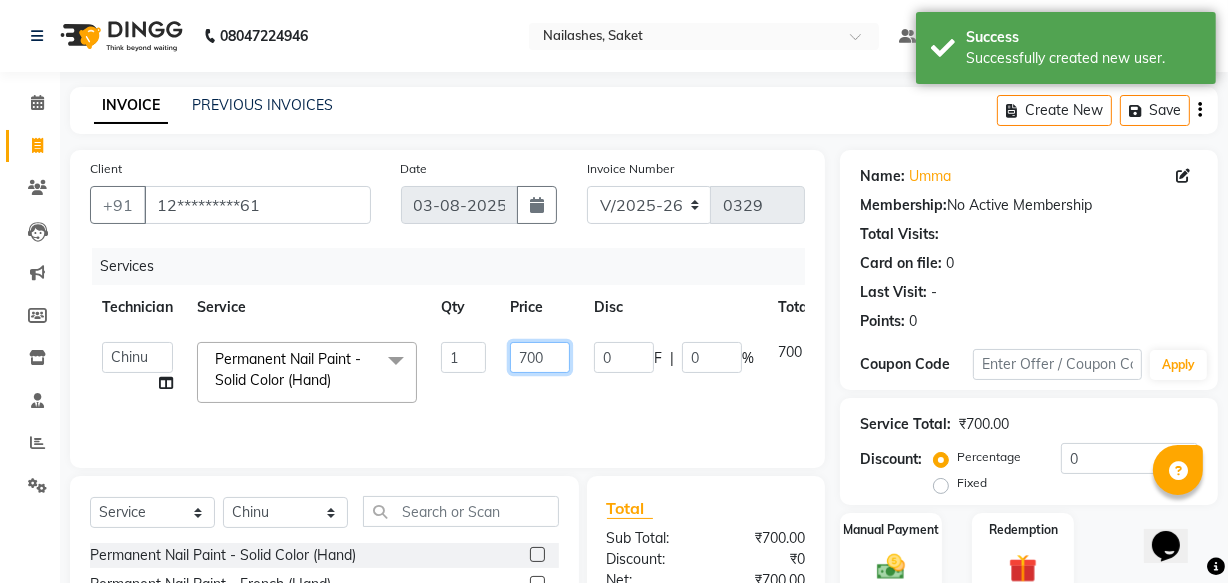 click on "700" 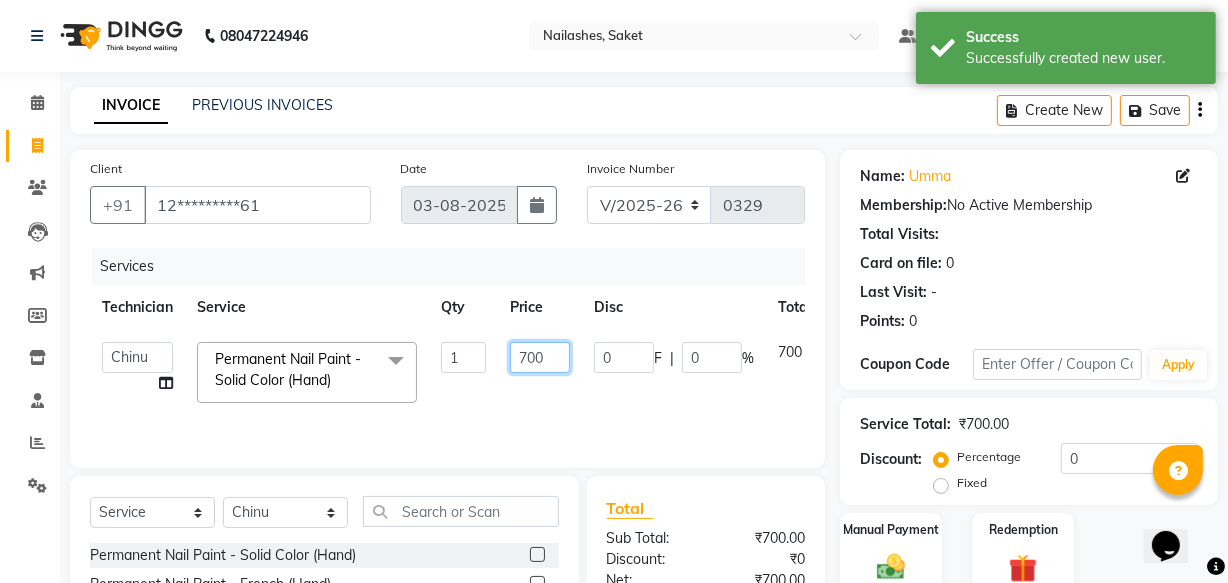 click on "700" 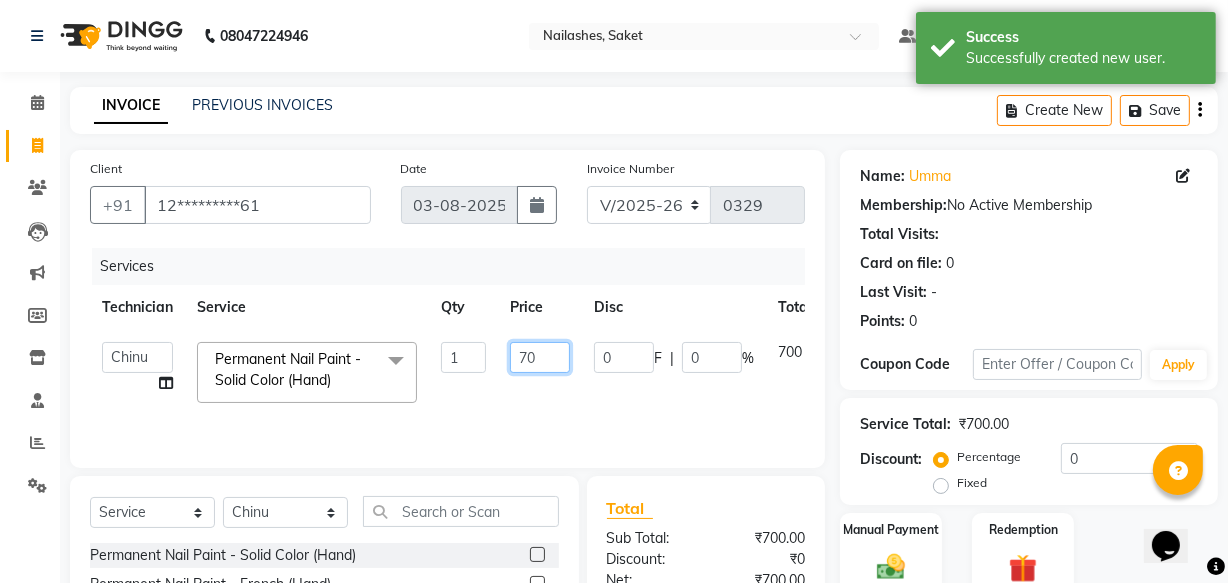 type on "7" 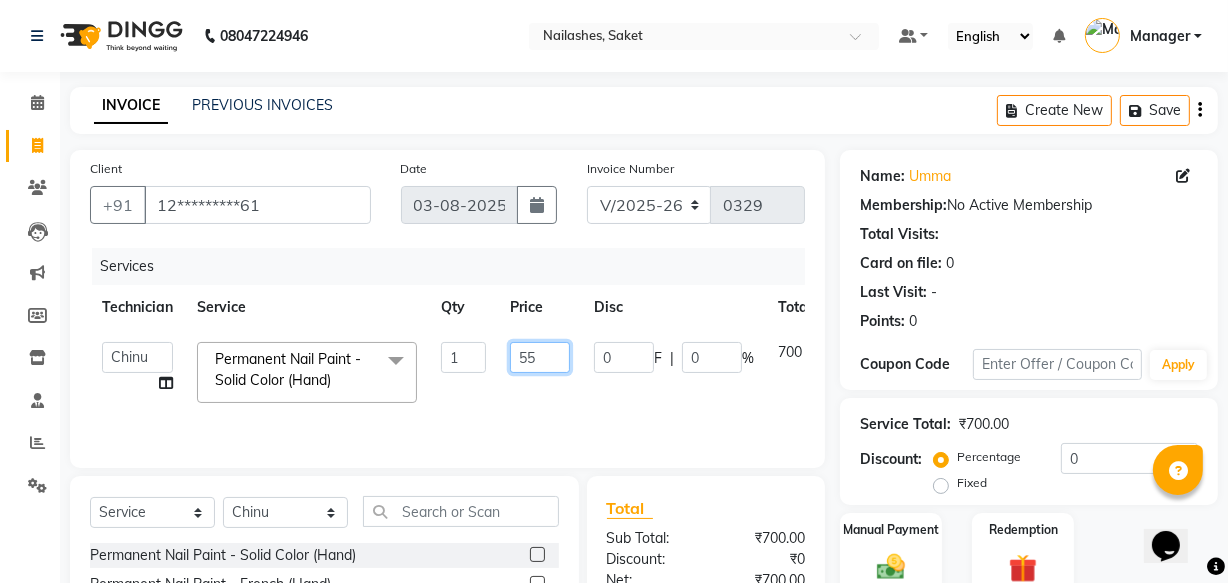 type on "550" 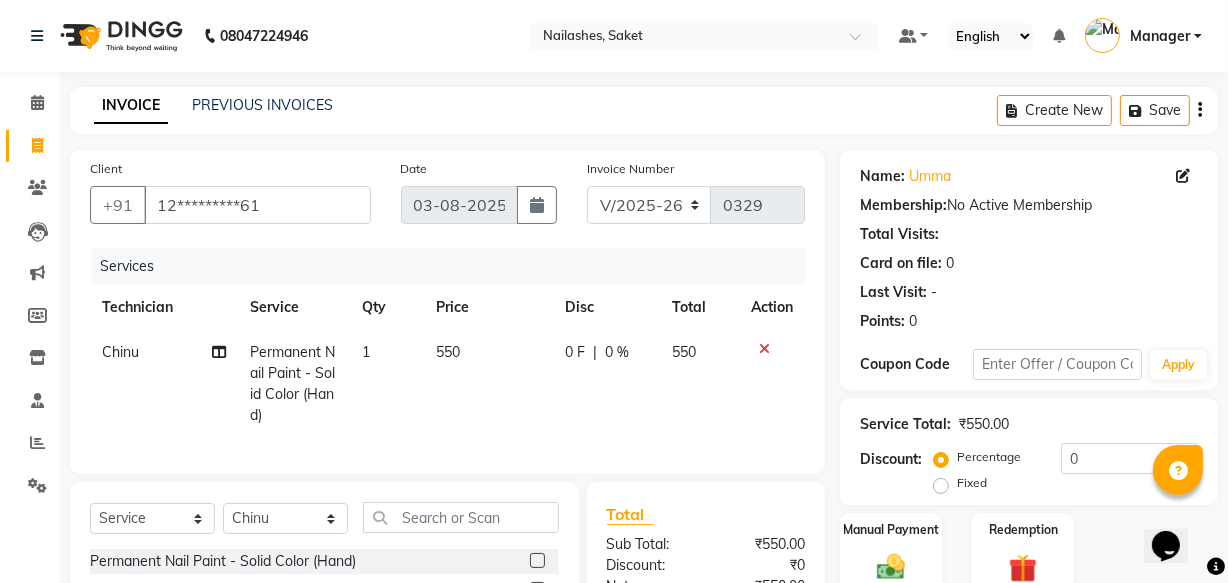 click on "Chinu Permanent Nail Paint - Solid Color (Hand) 1 550 0 F | 0 % 550" 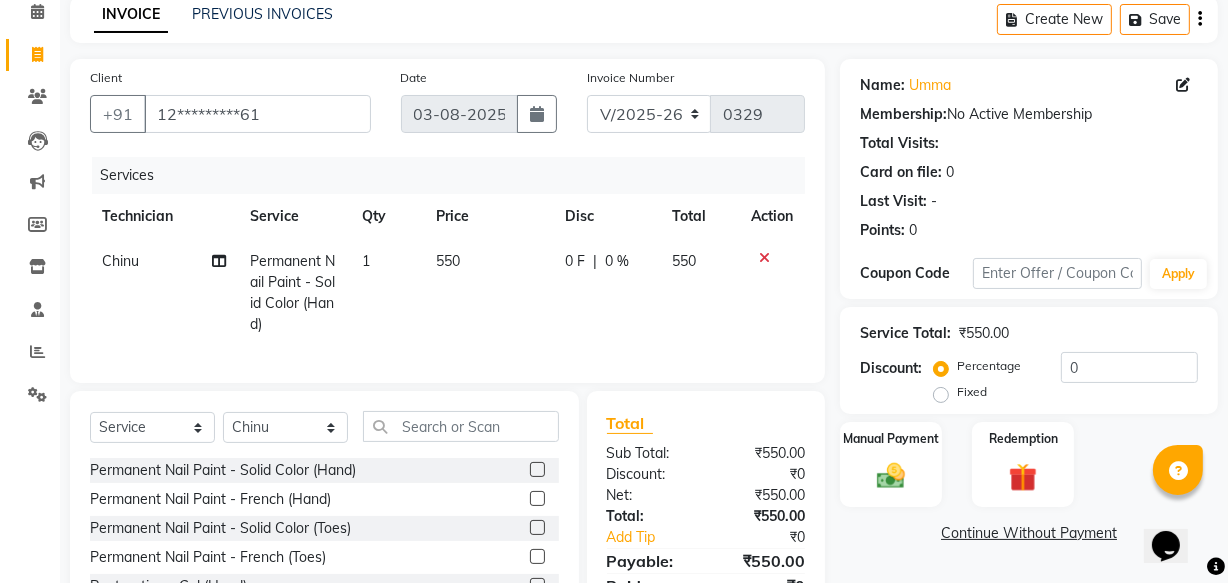 scroll, scrollTop: 238, scrollLeft: 0, axis: vertical 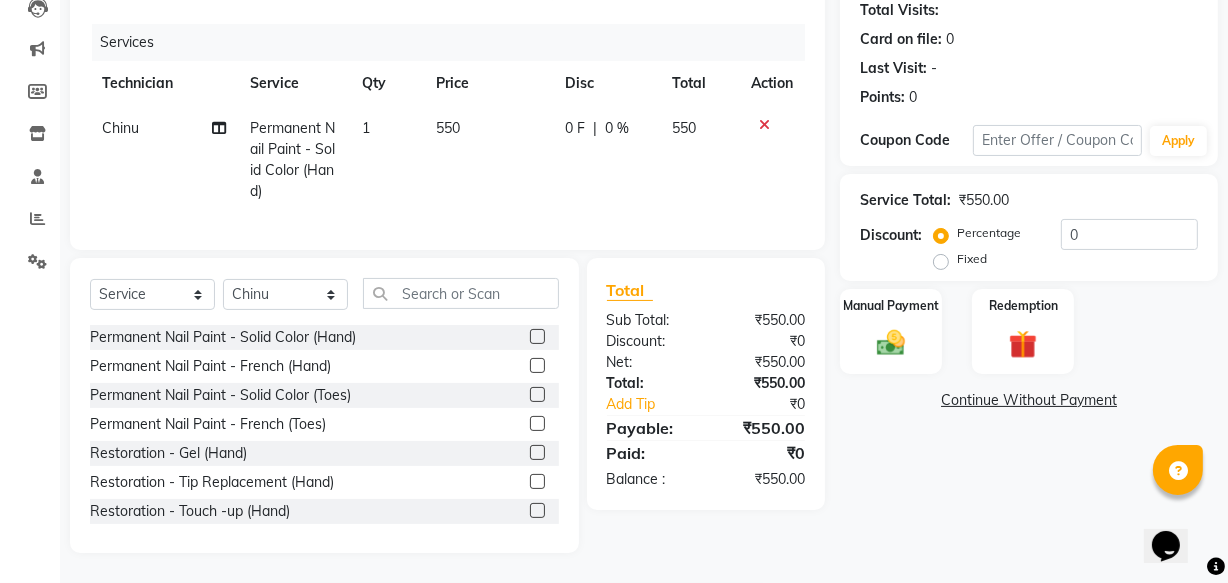 click on "Continue Without Payment" 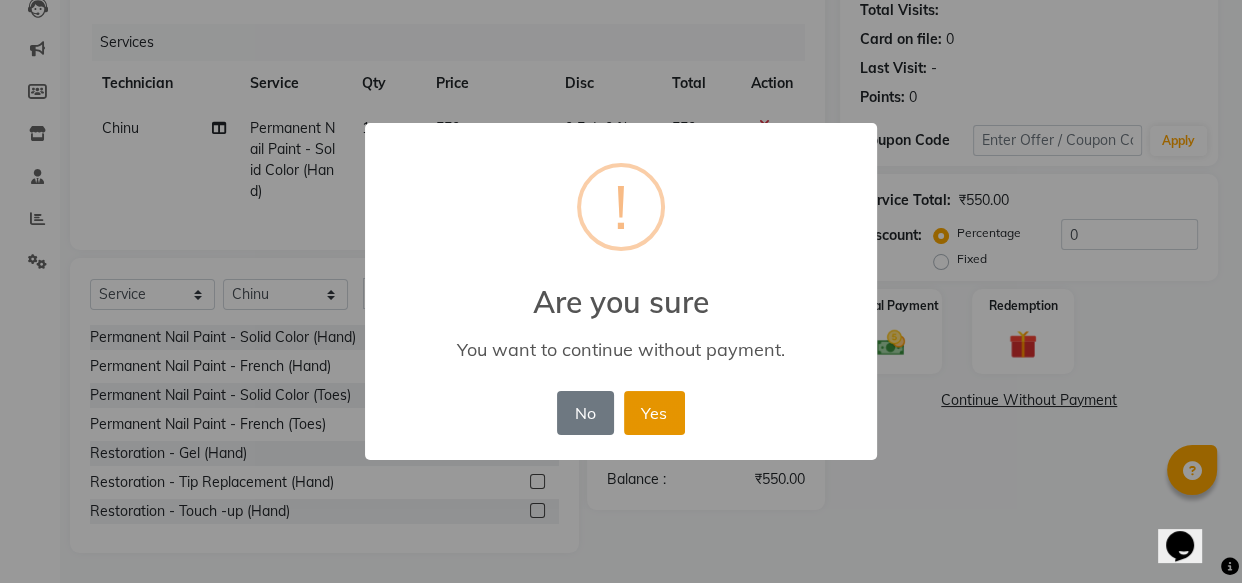 click on "Yes" at bounding box center (654, 413) 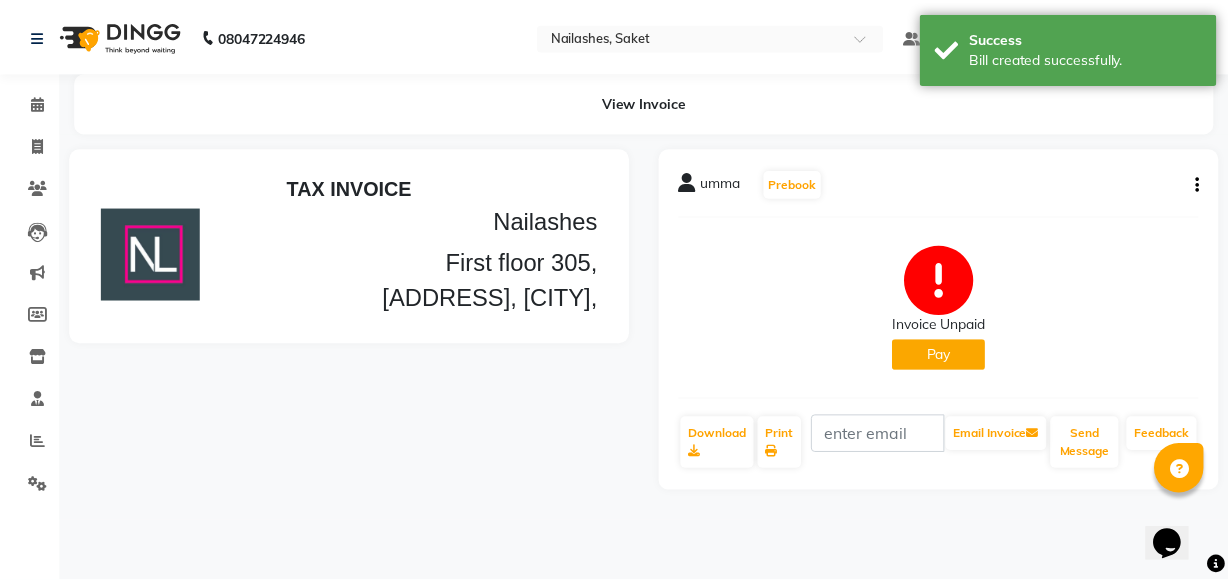 scroll, scrollTop: 0, scrollLeft: 0, axis: both 